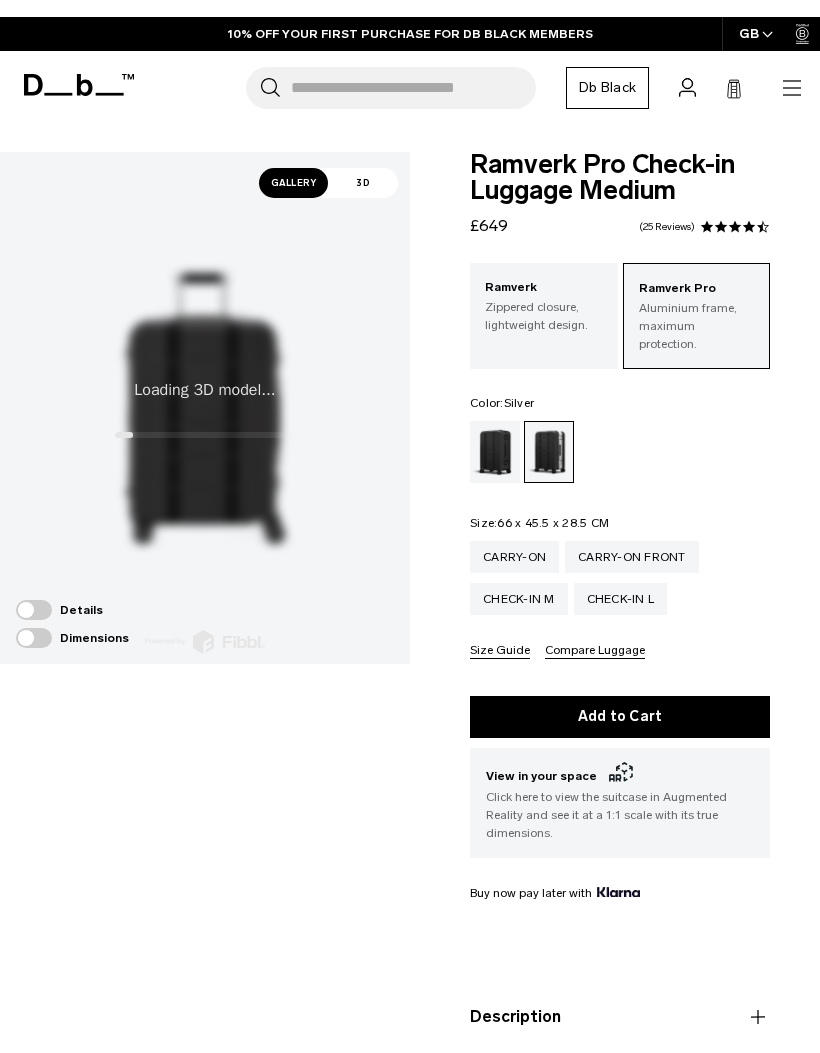 scroll, scrollTop: 2, scrollLeft: 0, axis: vertical 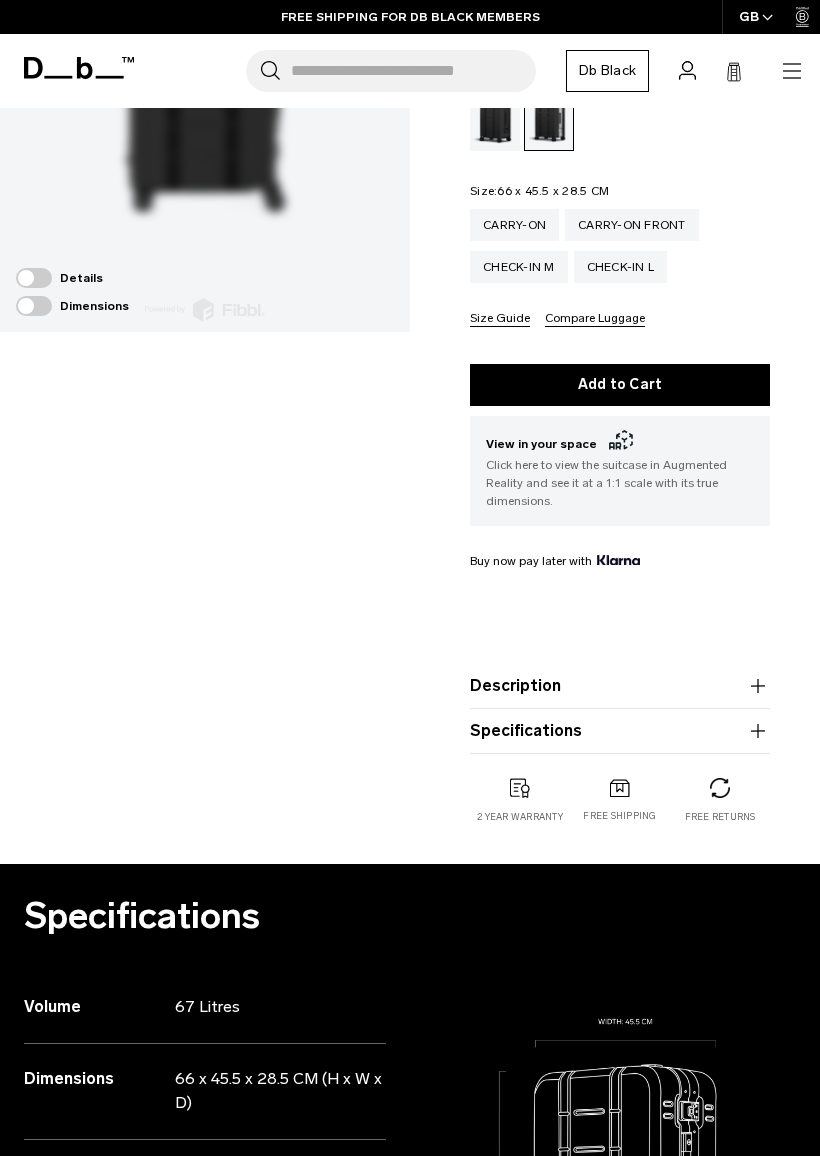 click 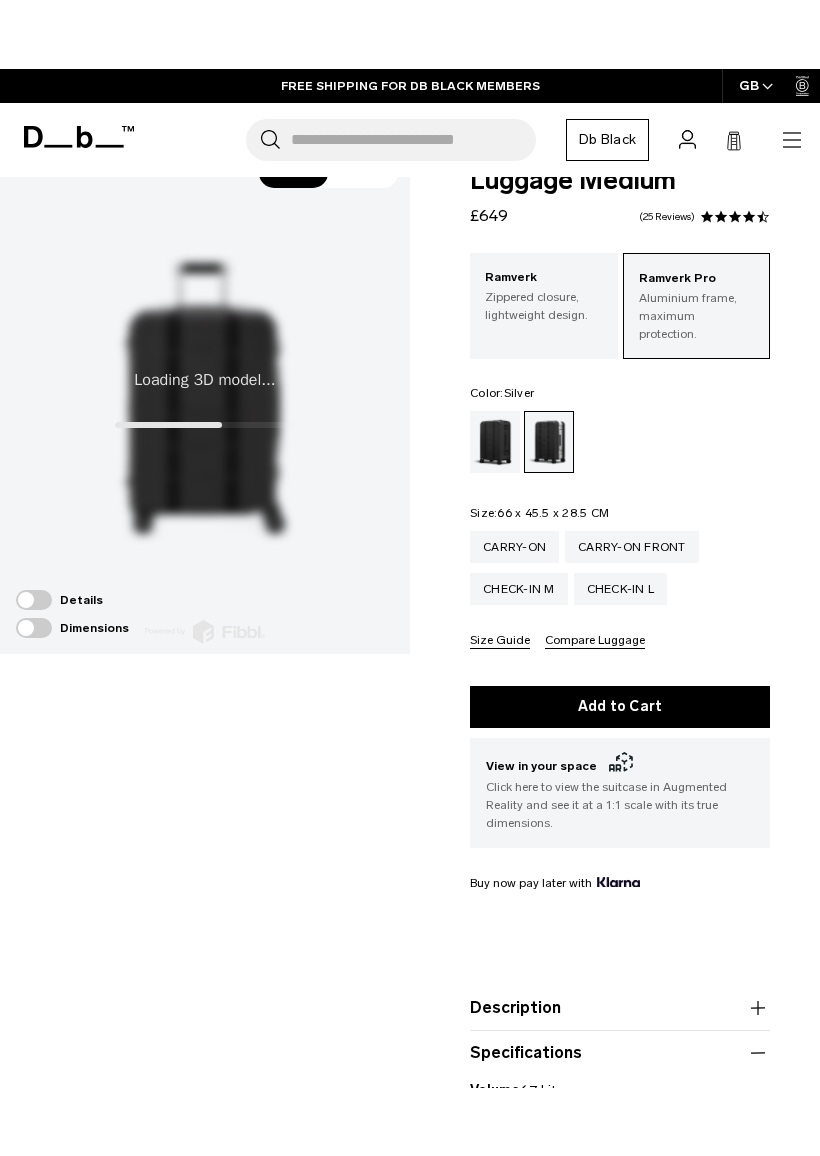 scroll, scrollTop: 49, scrollLeft: 0, axis: vertical 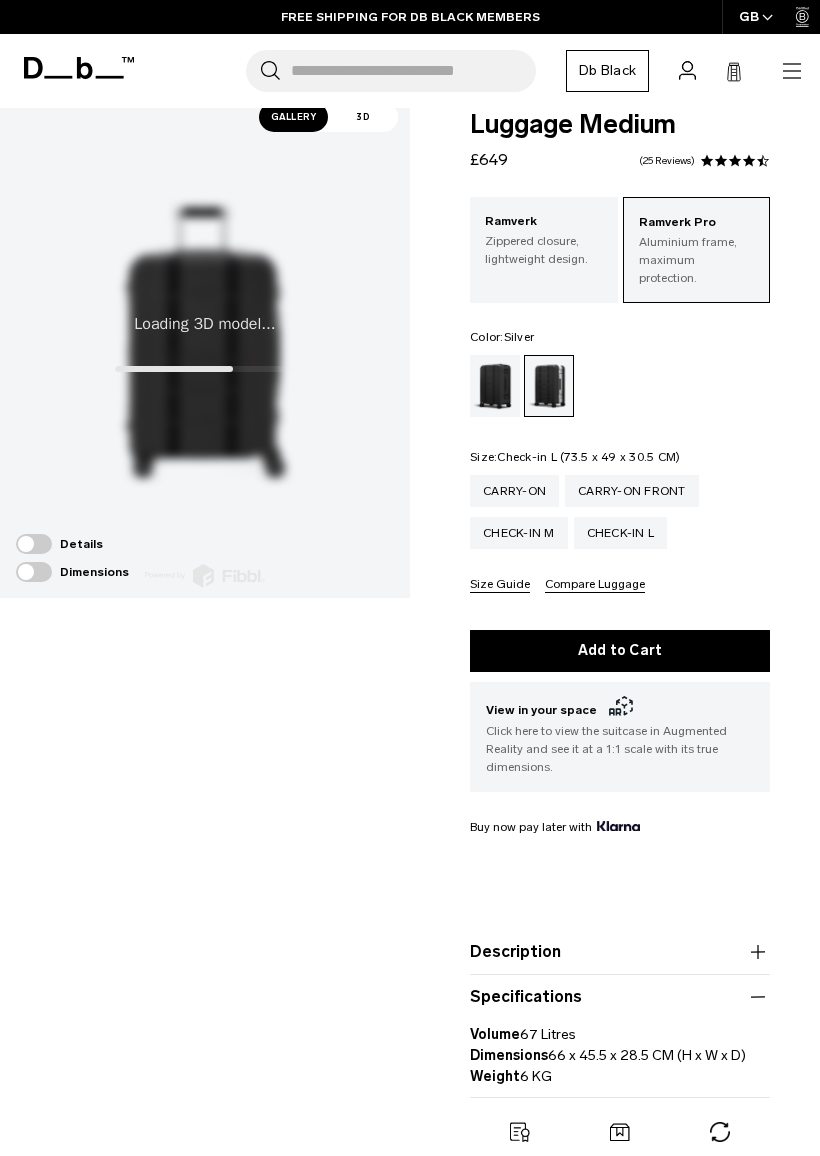 click on "Check-in L" at bounding box center (621, 533) 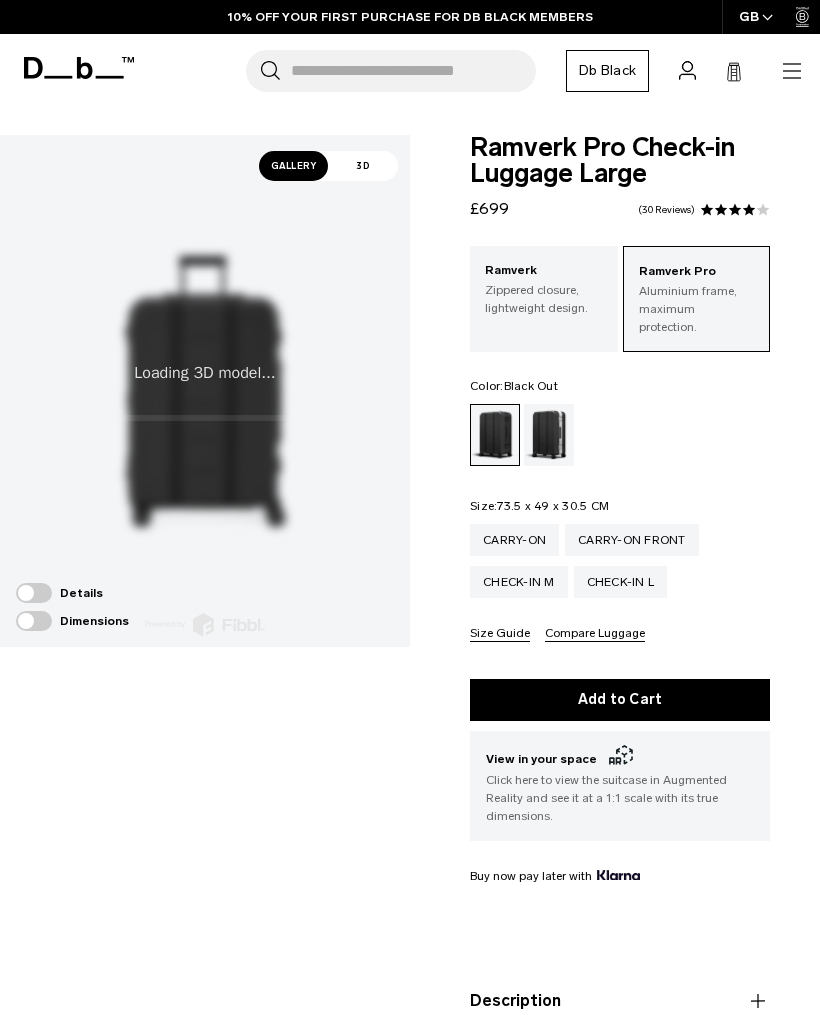 scroll, scrollTop: 0, scrollLeft: 0, axis: both 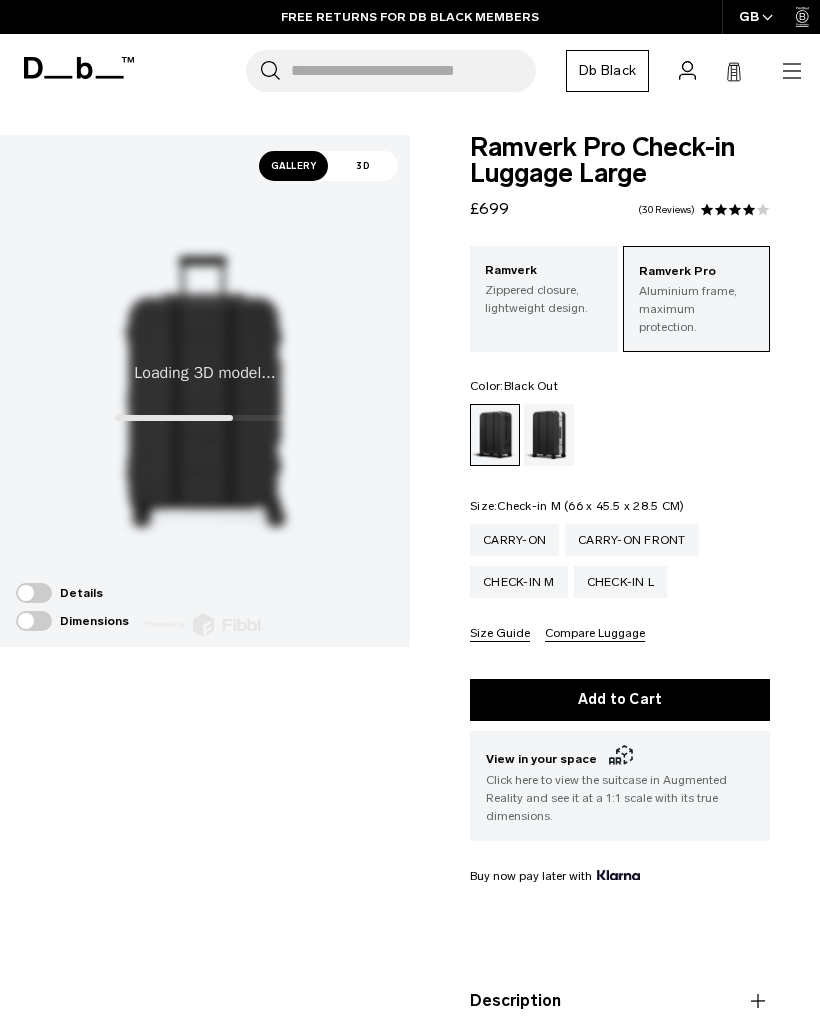 click on "Check-in M" at bounding box center [519, 582] 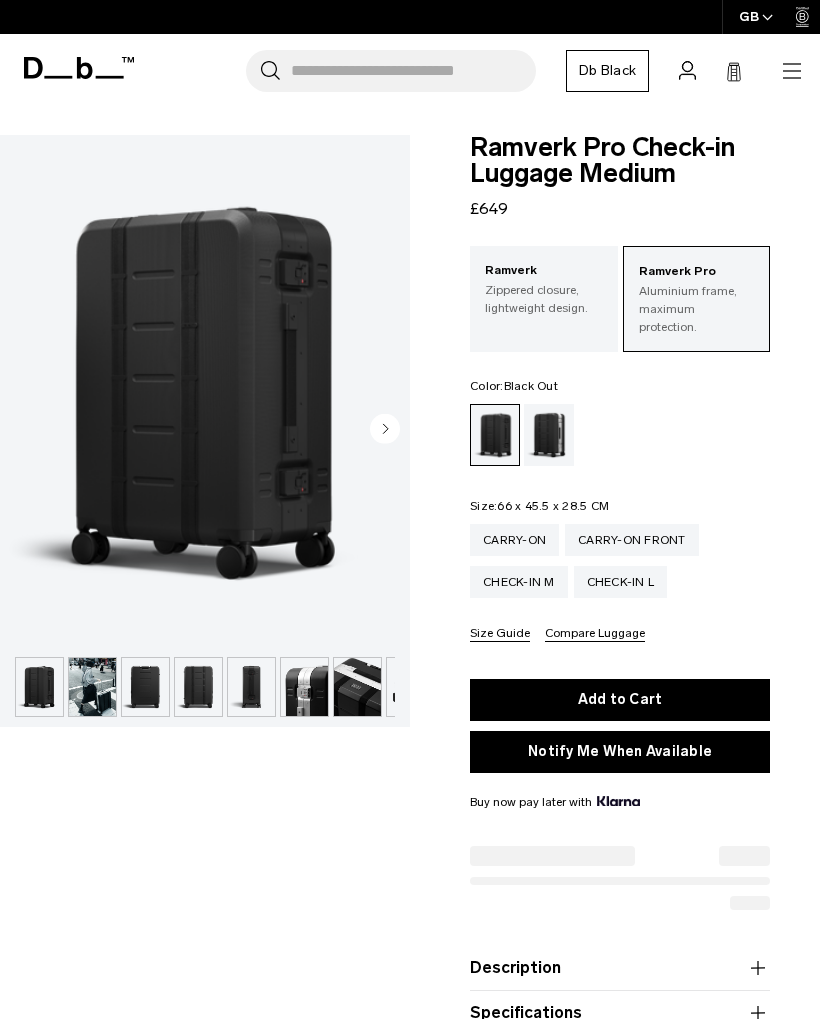 scroll, scrollTop: 0, scrollLeft: 0, axis: both 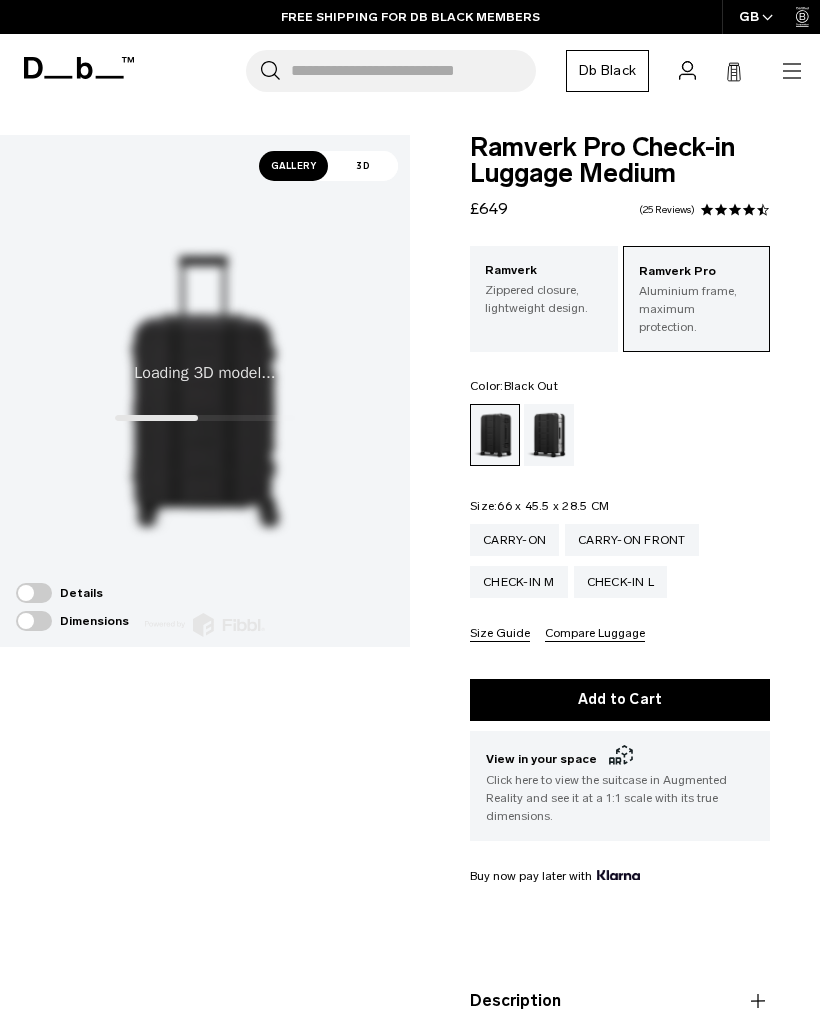 click on "Carry-on" at bounding box center [514, 540] 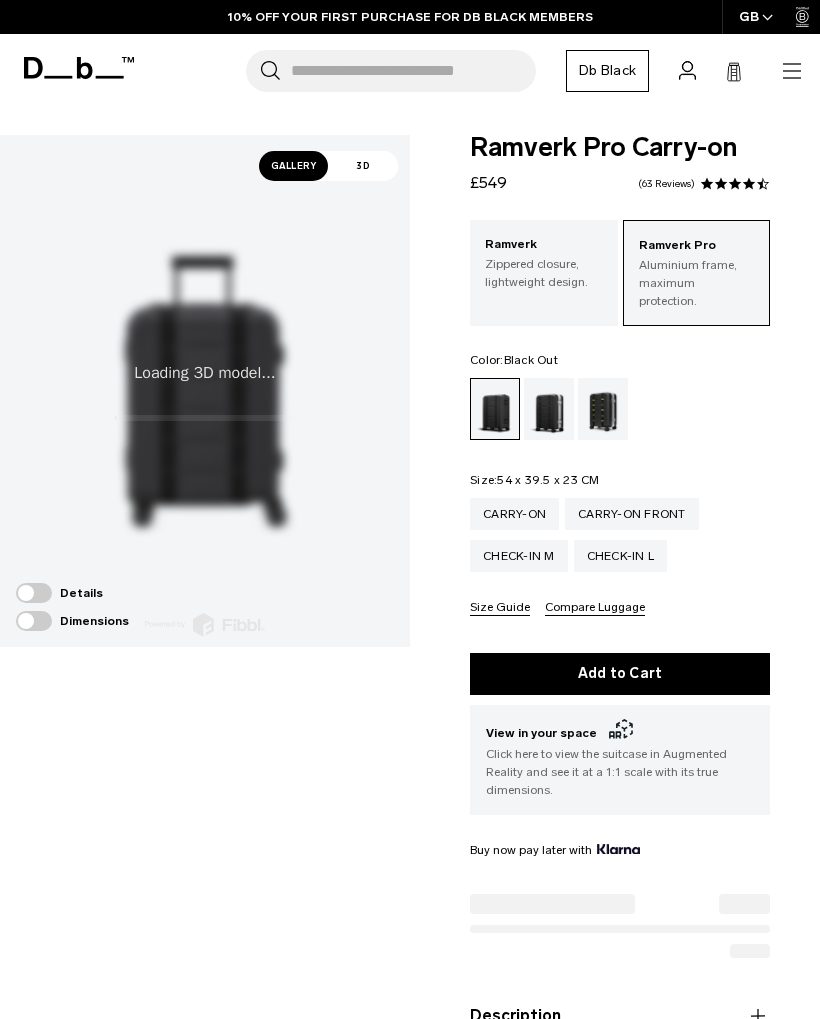 scroll, scrollTop: 0, scrollLeft: 0, axis: both 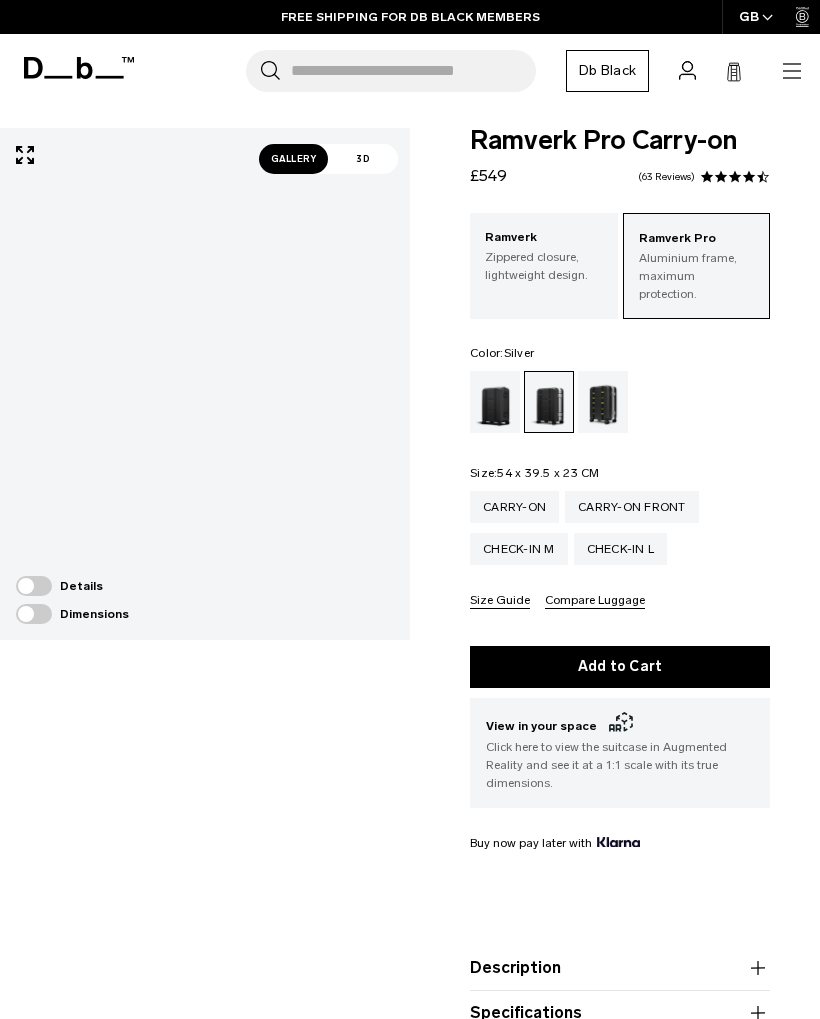 click on "Gallery" at bounding box center (294, 159) 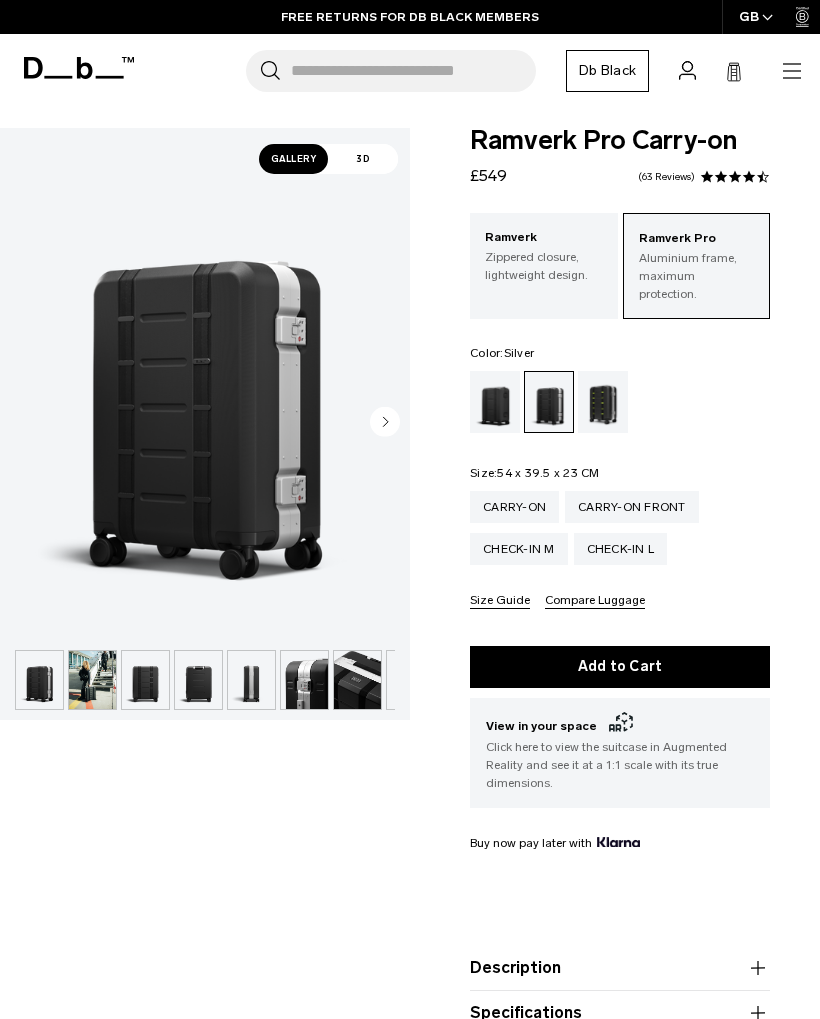 click at bounding box center [145, 680] 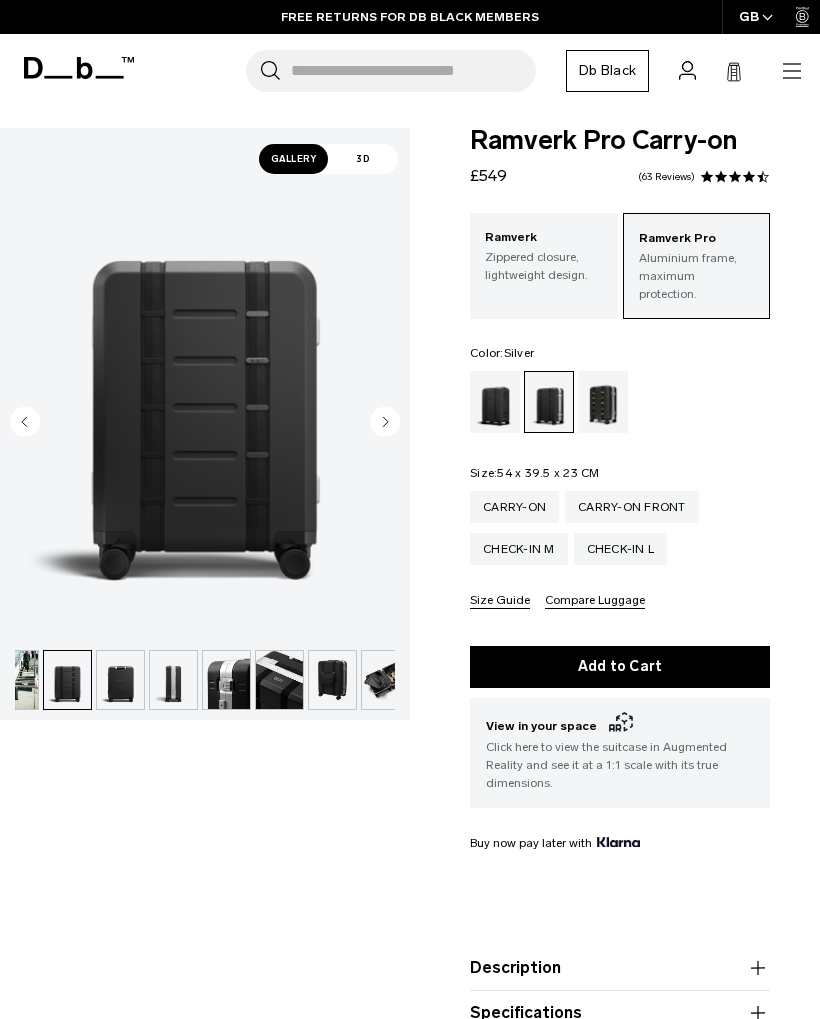 scroll, scrollTop: 0, scrollLeft: 106, axis: horizontal 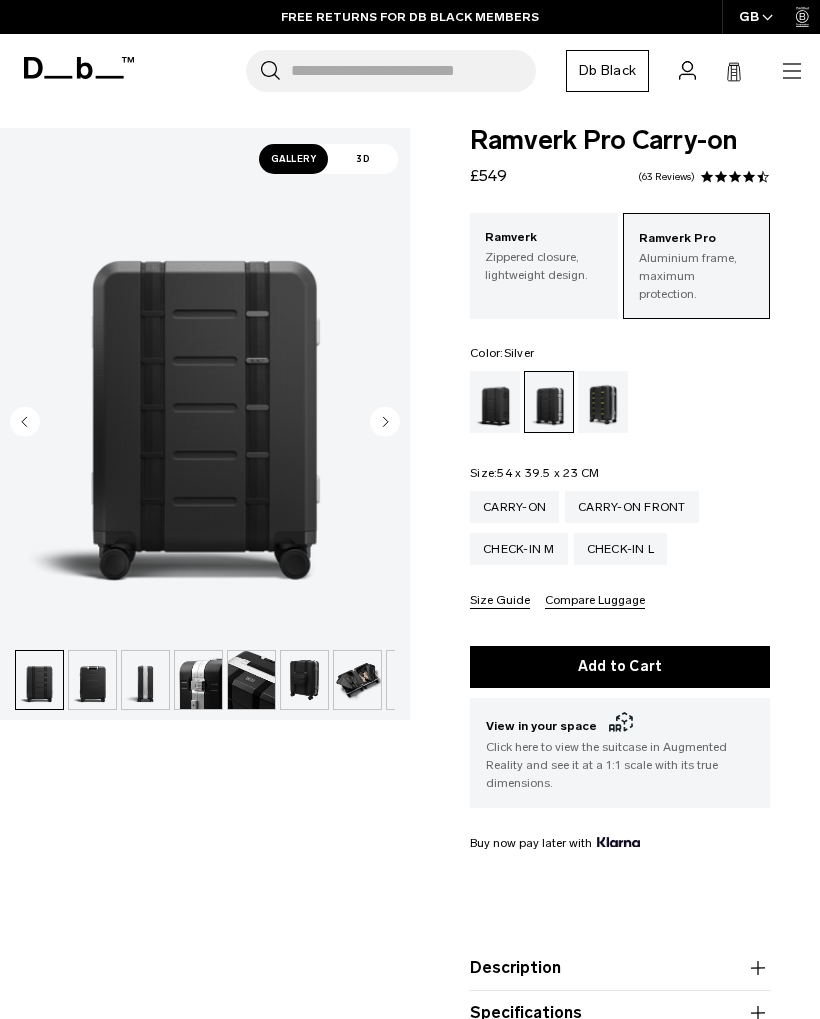 click at bounding box center [145, 680] 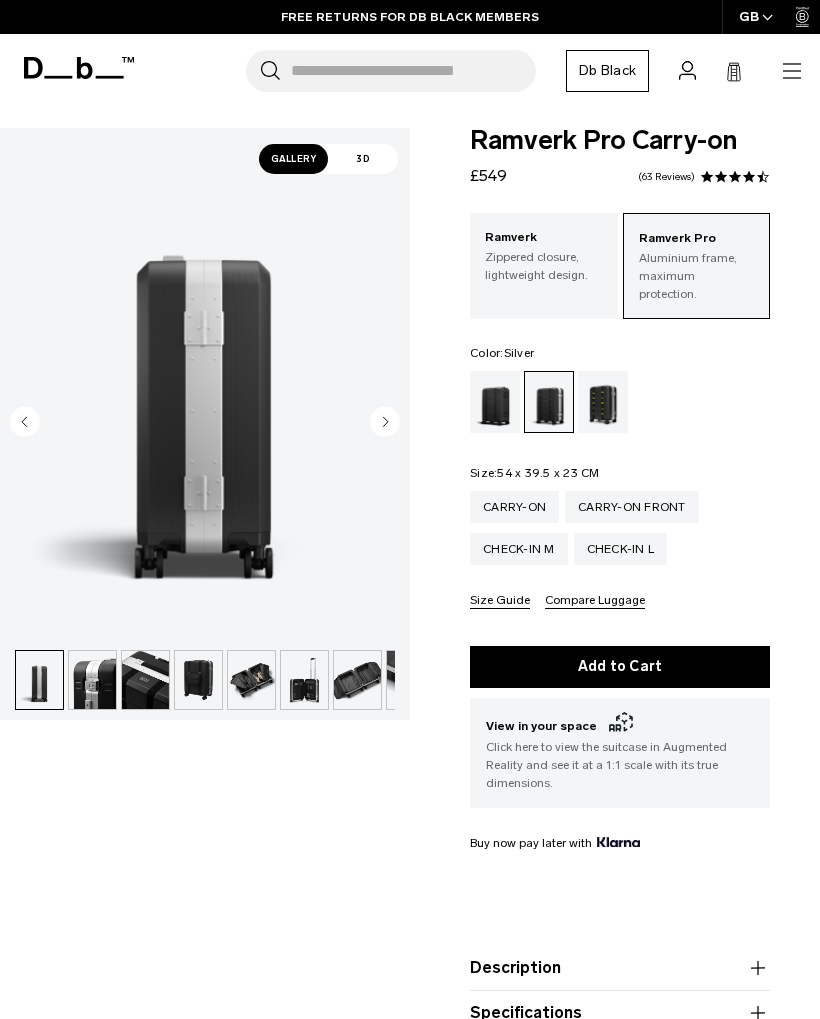 click at bounding box center [145, 680] 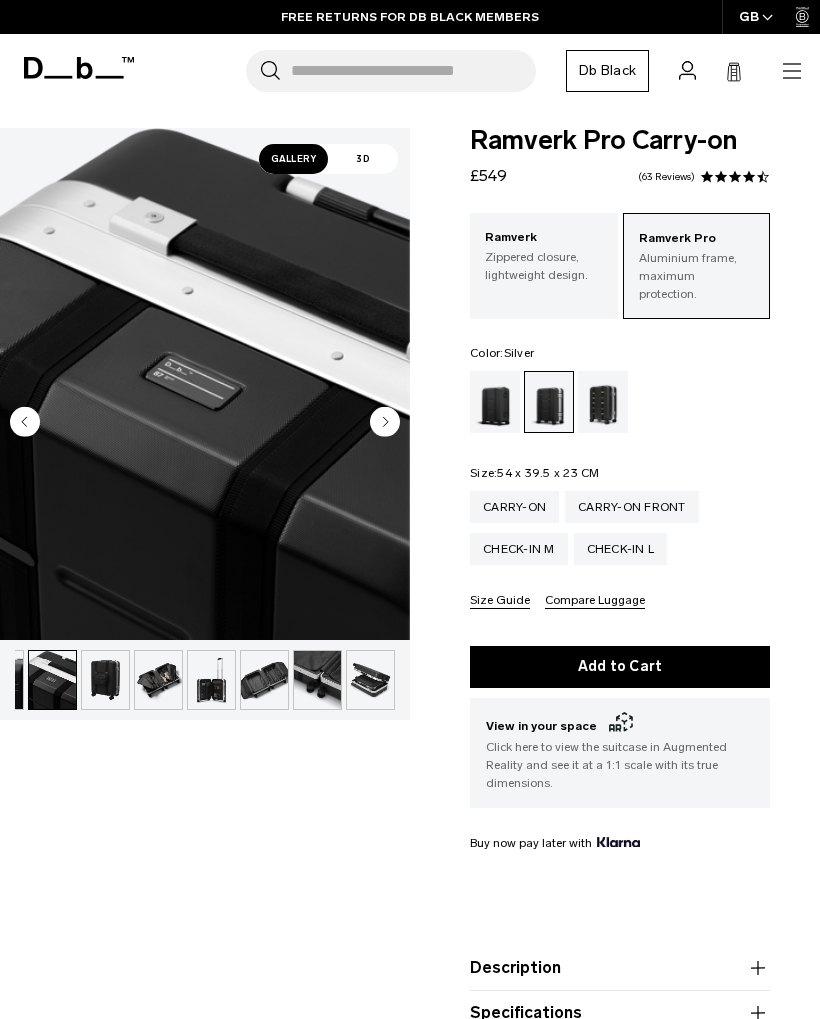 scroll, scrollTop: 0, scrollLeft: 318, axis: horizontal 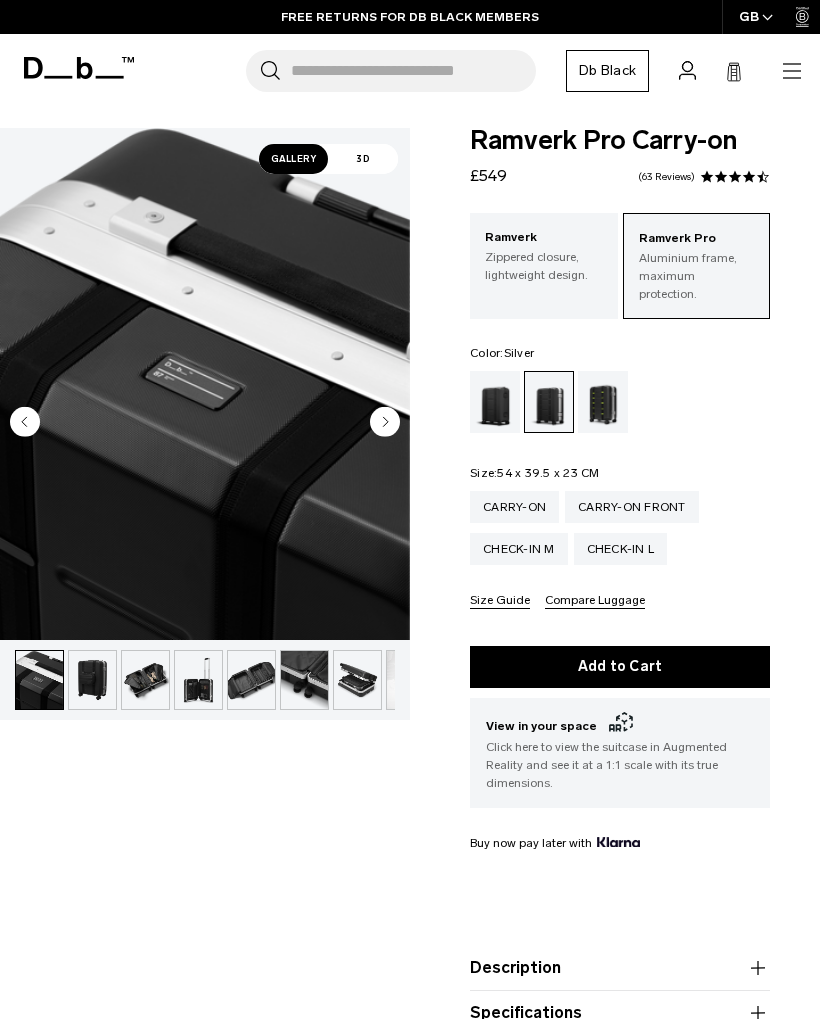 click at bounding box center [145, 680] 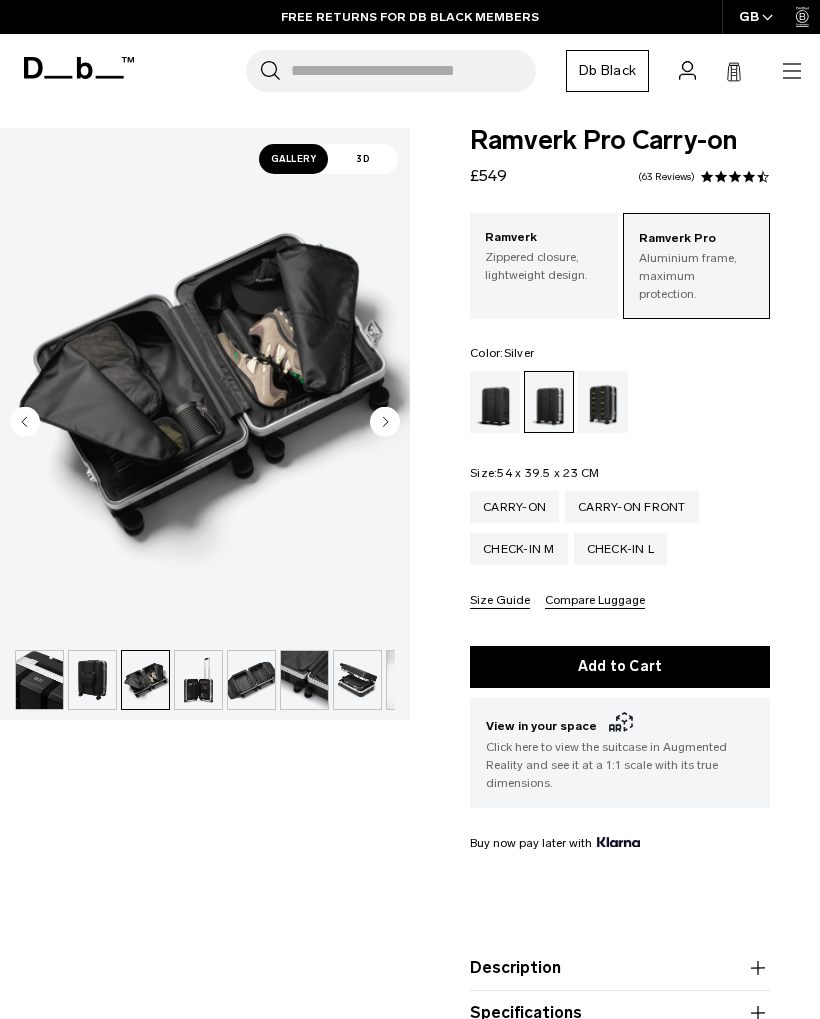 scroll, scrollTop: 0, scrollLeft: 358, axis: horizontal 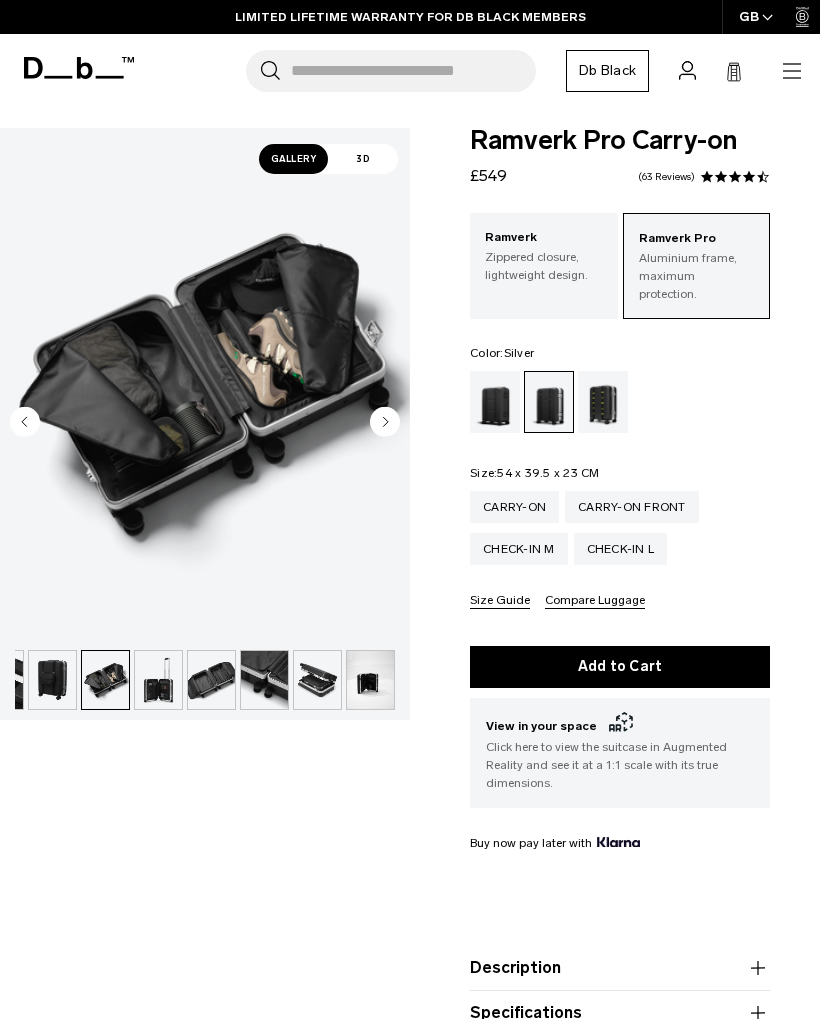 click at bounding box center (158, 680) 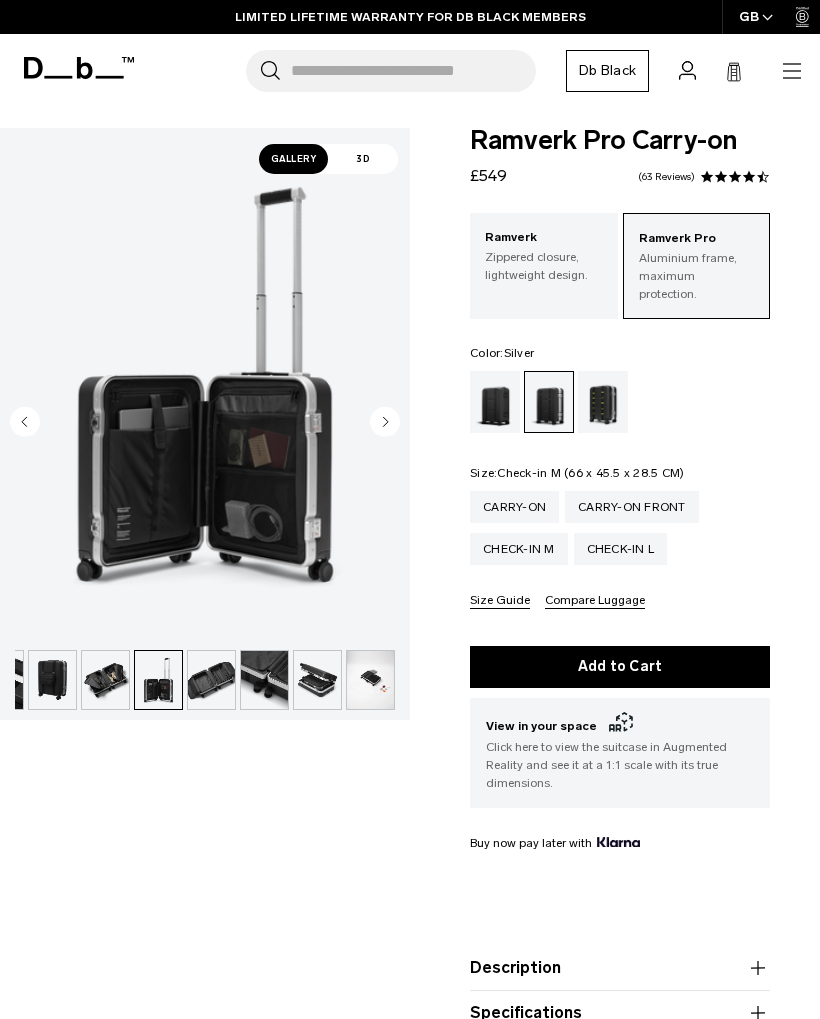 click on "Check-in M" at bounding box center (519, 549) 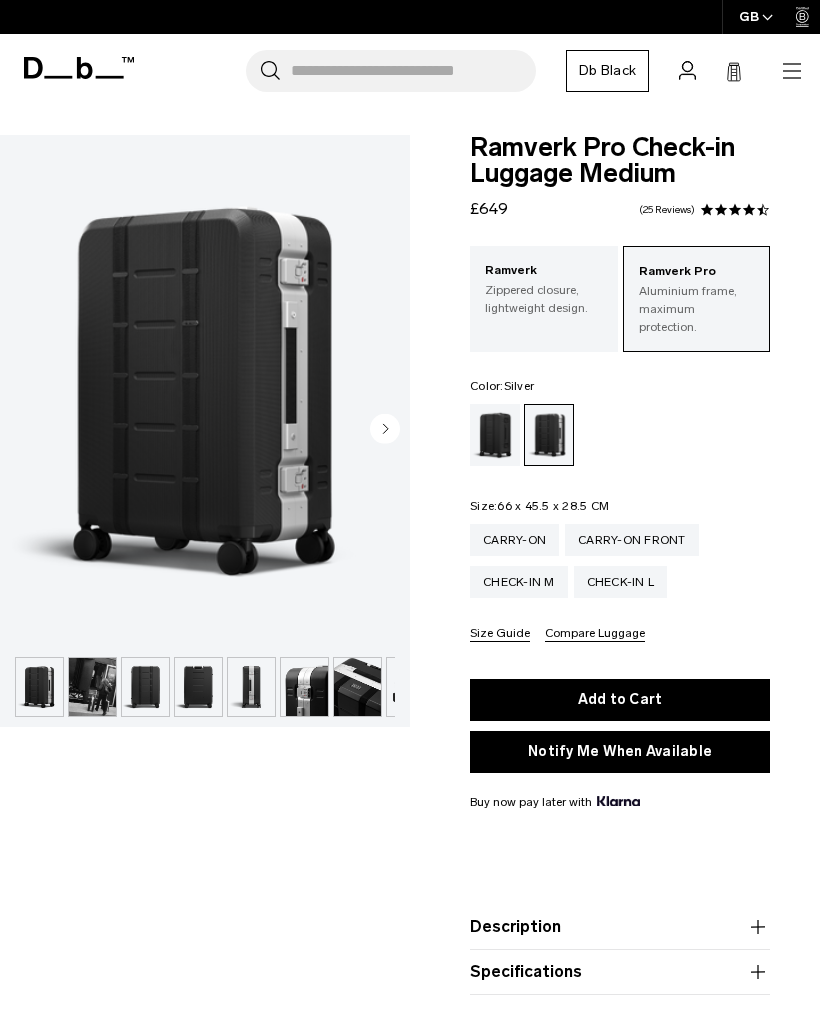 scroll, scrollTop: 0, scrollLeft: 0, axis: both 